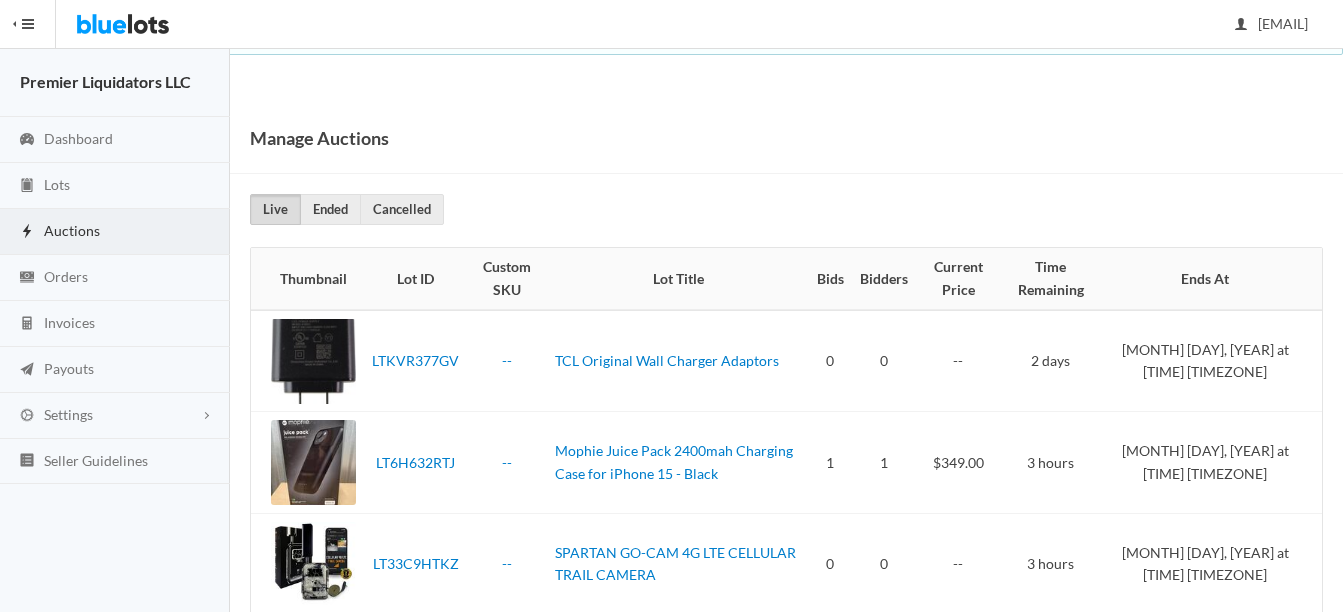 scroll, scrollTop: 0, scrollLeft: 0, axis: both 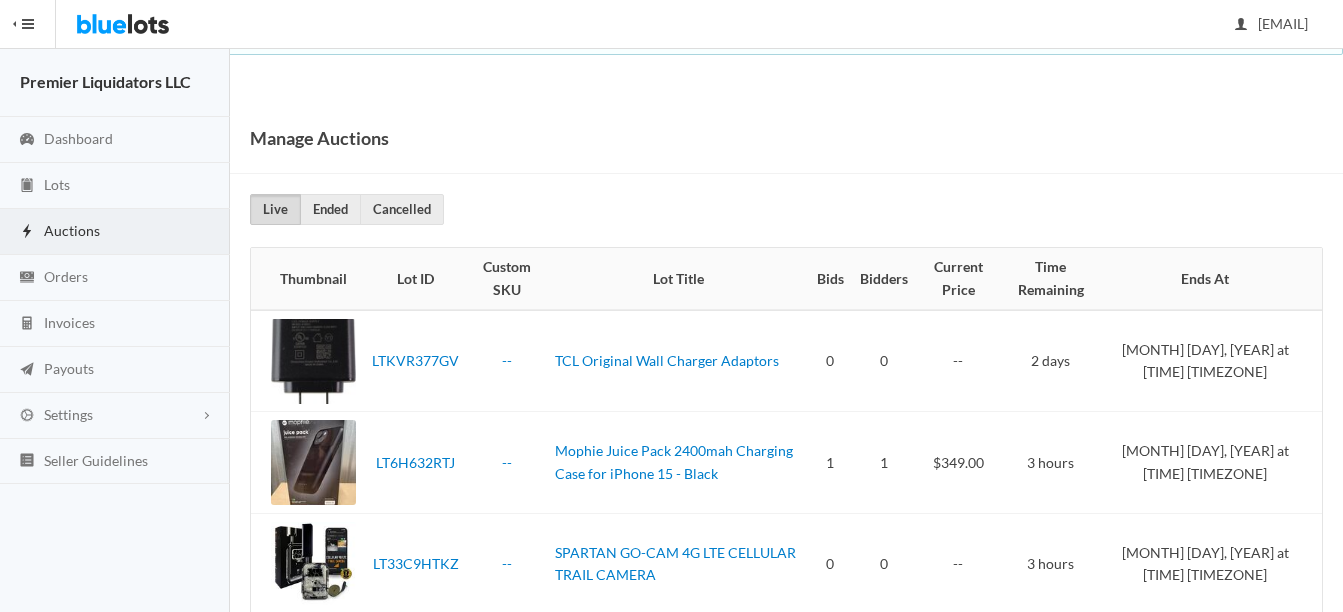 drag, startPoint x: 59, startPoint y: 225, endPoint x: 81, endPoint y: 225, distance: 22 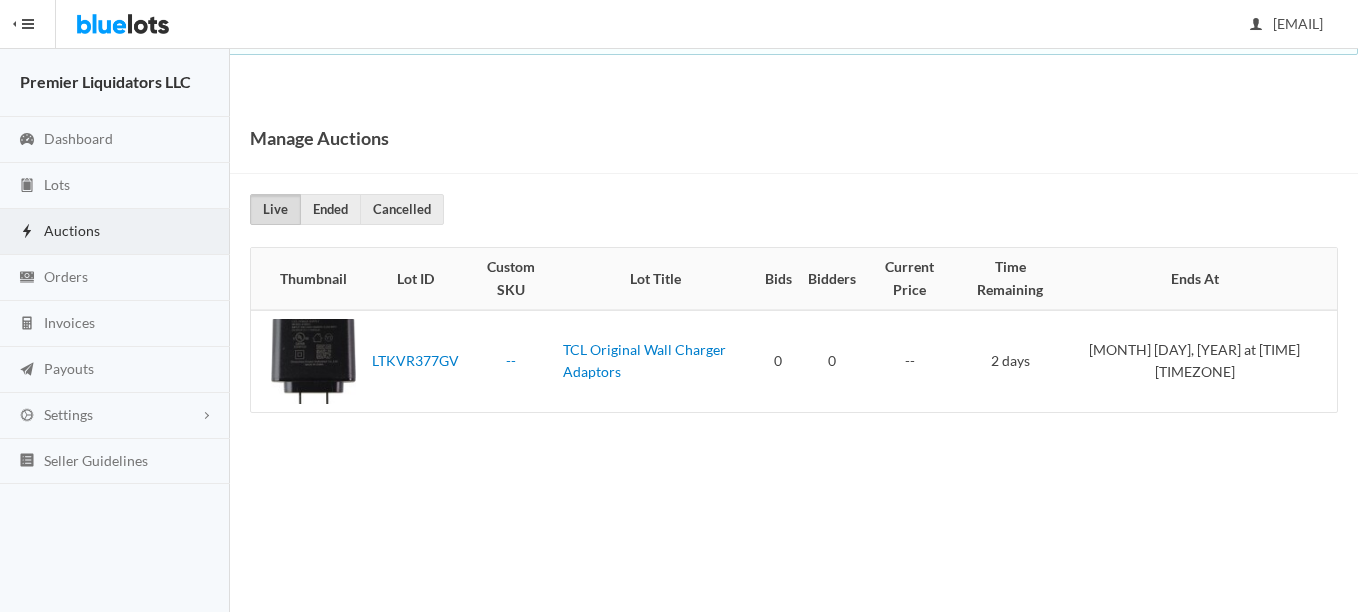 scroll, scrollTop: 0, scrollLeft: 0, axis: both 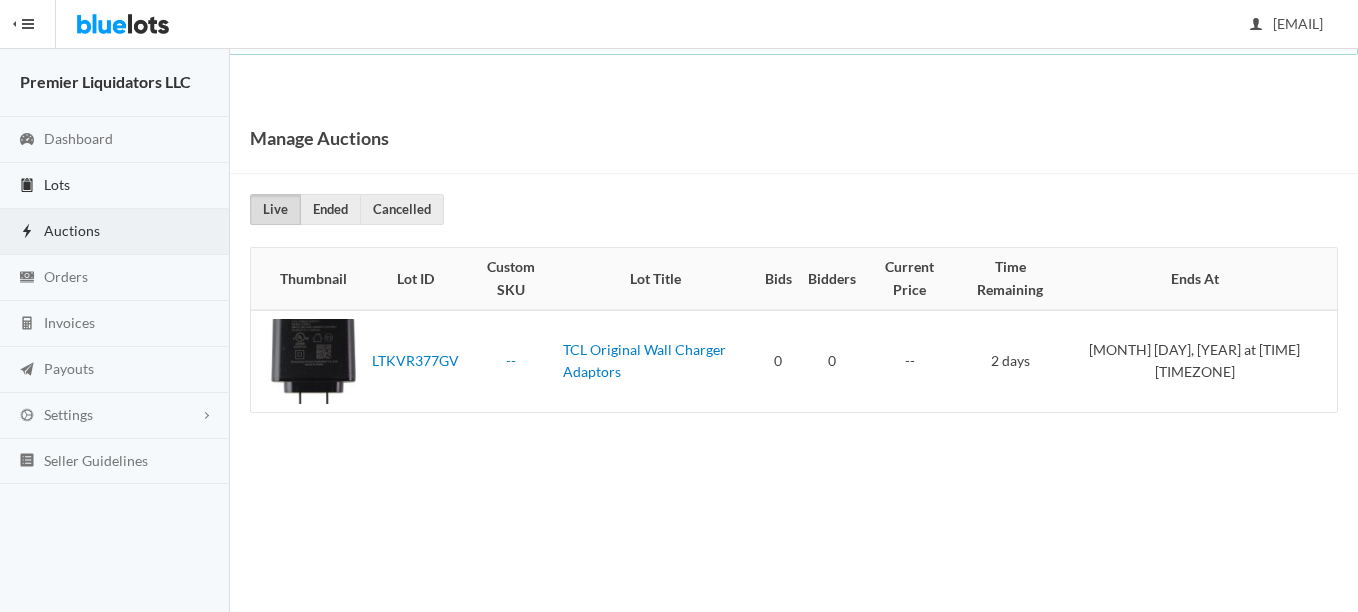 click on "Lots" at bounding box center [57, 184] 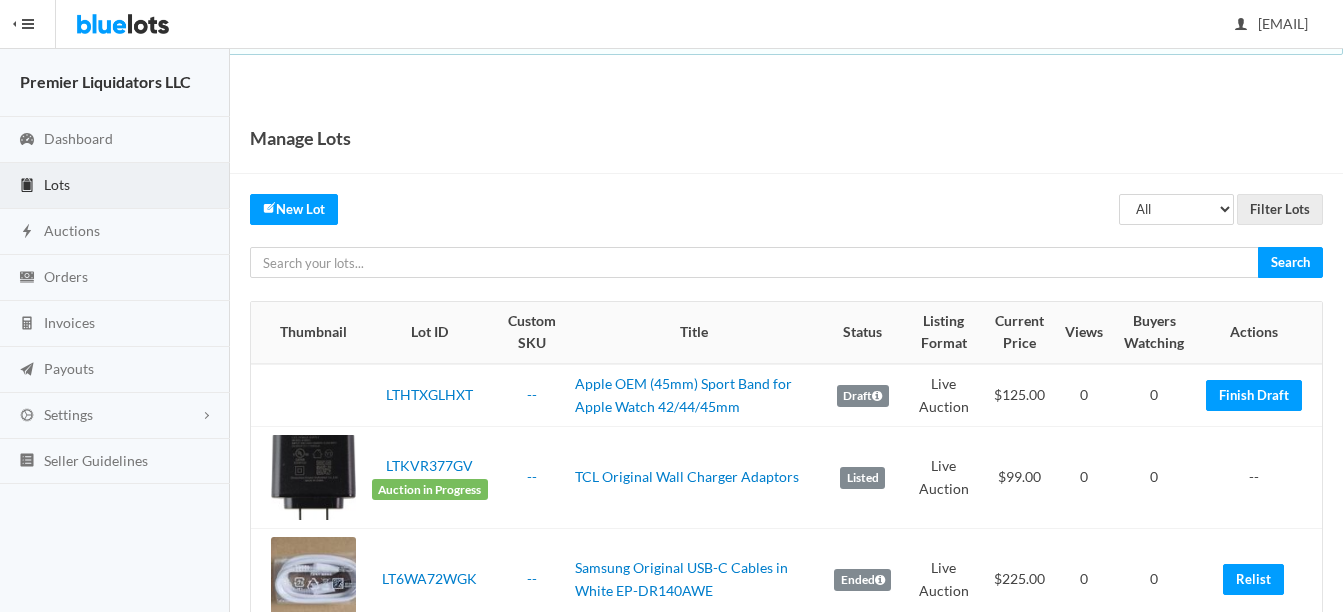 scroll, scrollTop: 0, scrollLeft: 0, axis: both 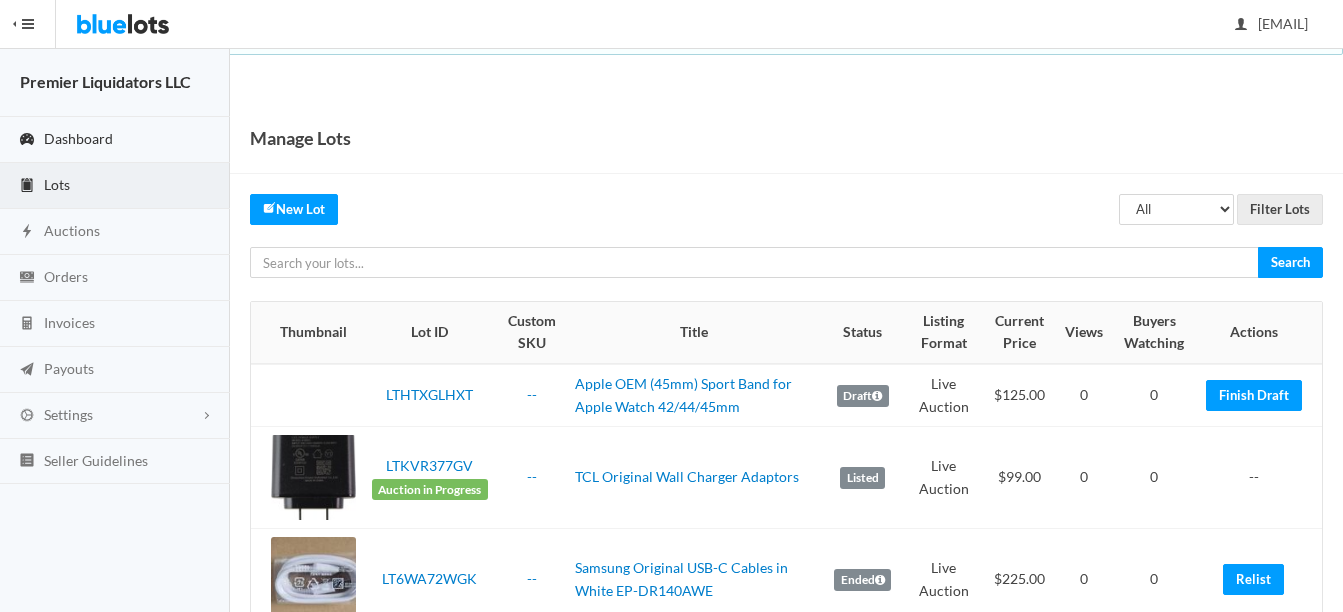 click on "Dashboard" at bounding box center (78, 138) 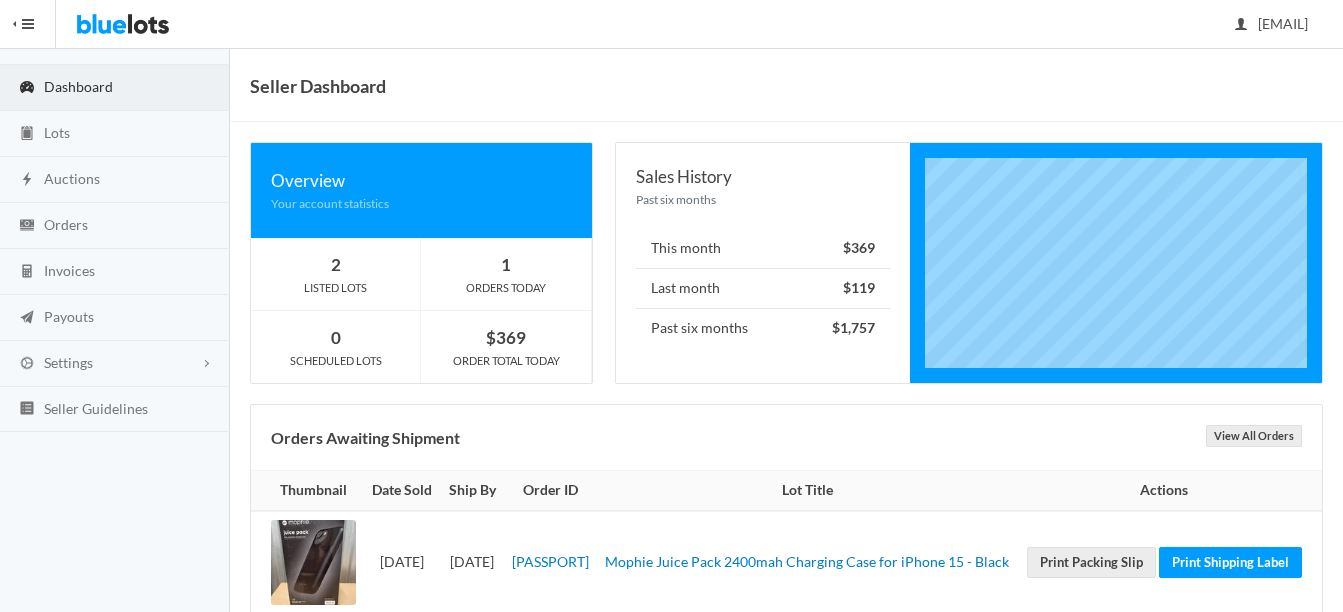 scroll, scrollTop: 94, scrollLeft: 0, axis: vertical 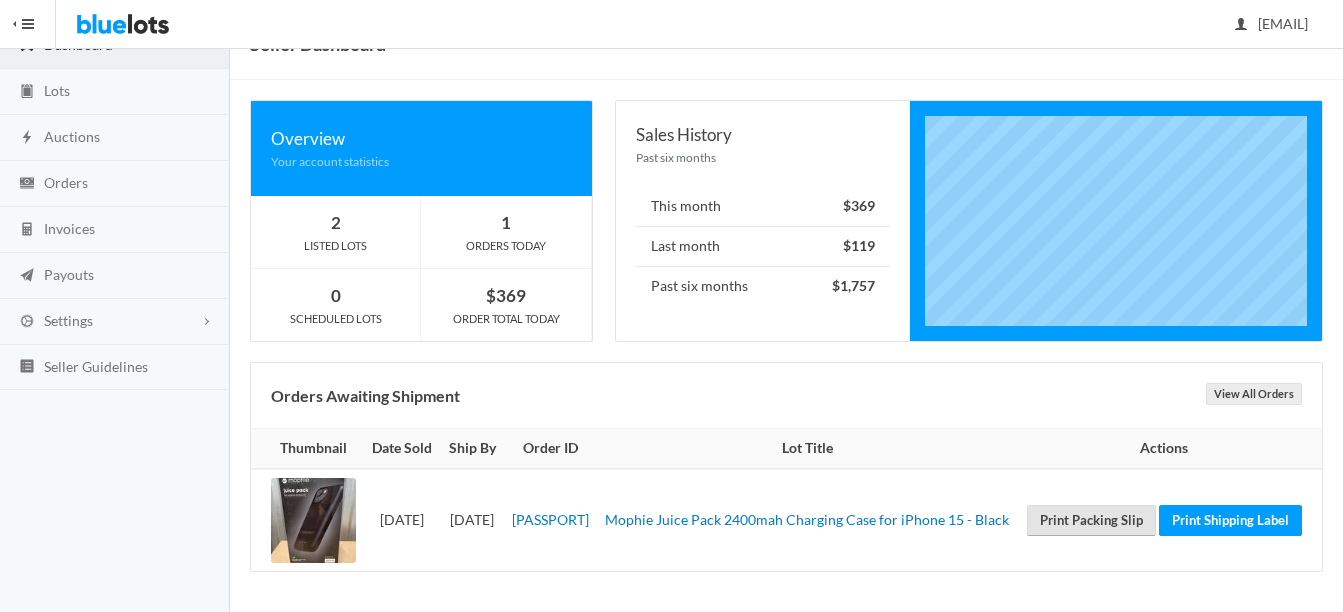 click on "Print Packing Slip" at bounding box center [1091, 520] 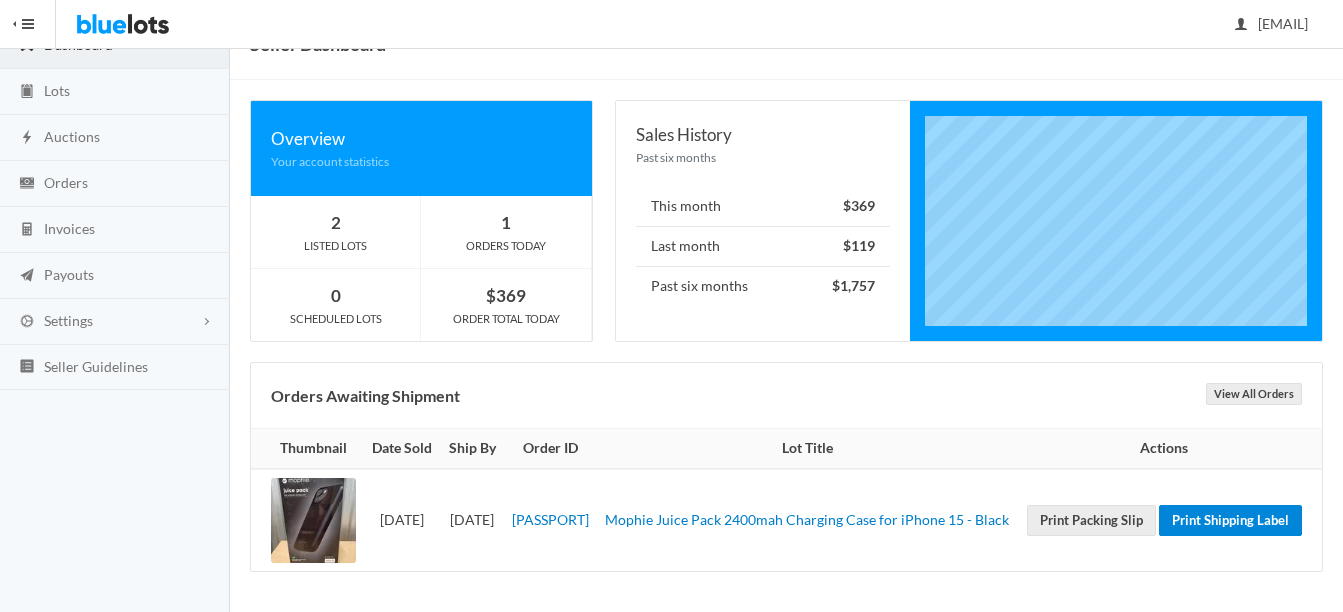 drag, startPoint x: 1138, startPoint y: 543, endPoint x: 792, endPoint y: 83, distance: 575.6006 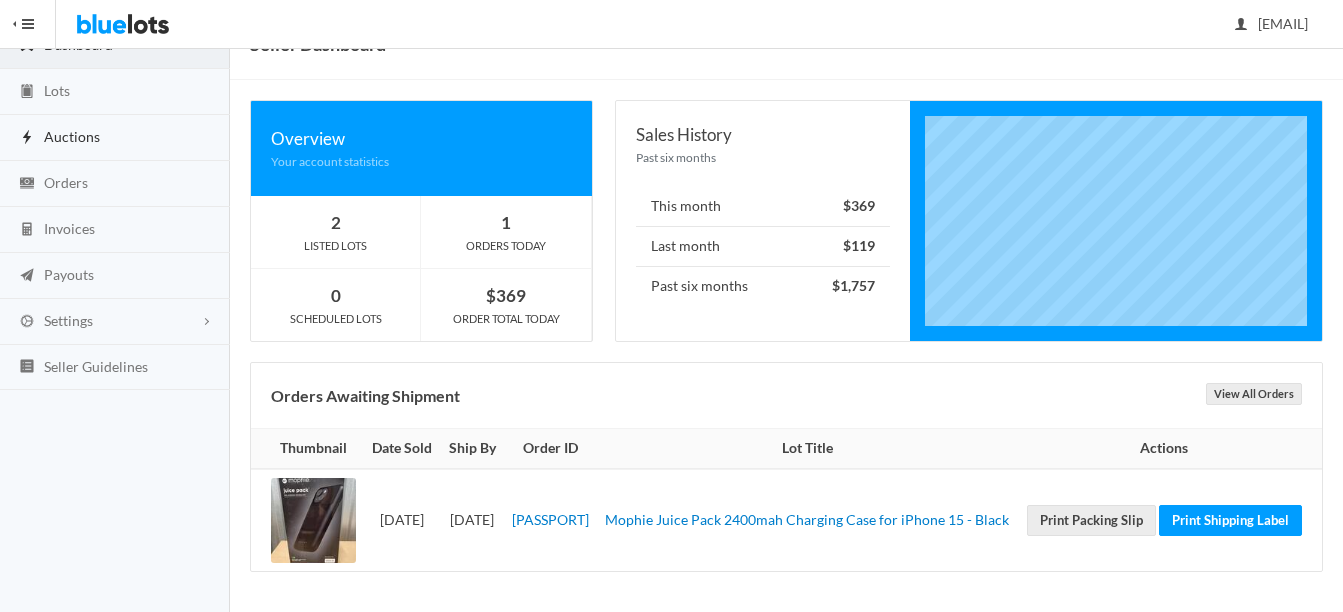click on "Auctions" at bounding box center [72, 136] 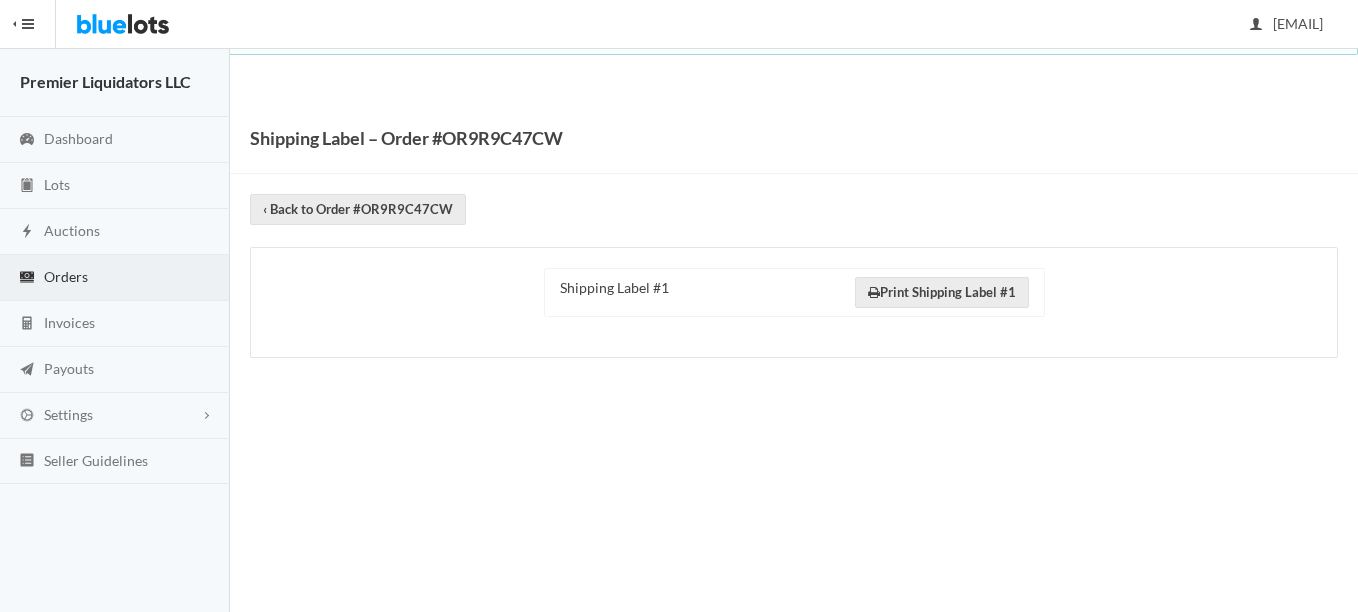 scroll, scrollTop: 0, scrollLeft: 0, axis: both 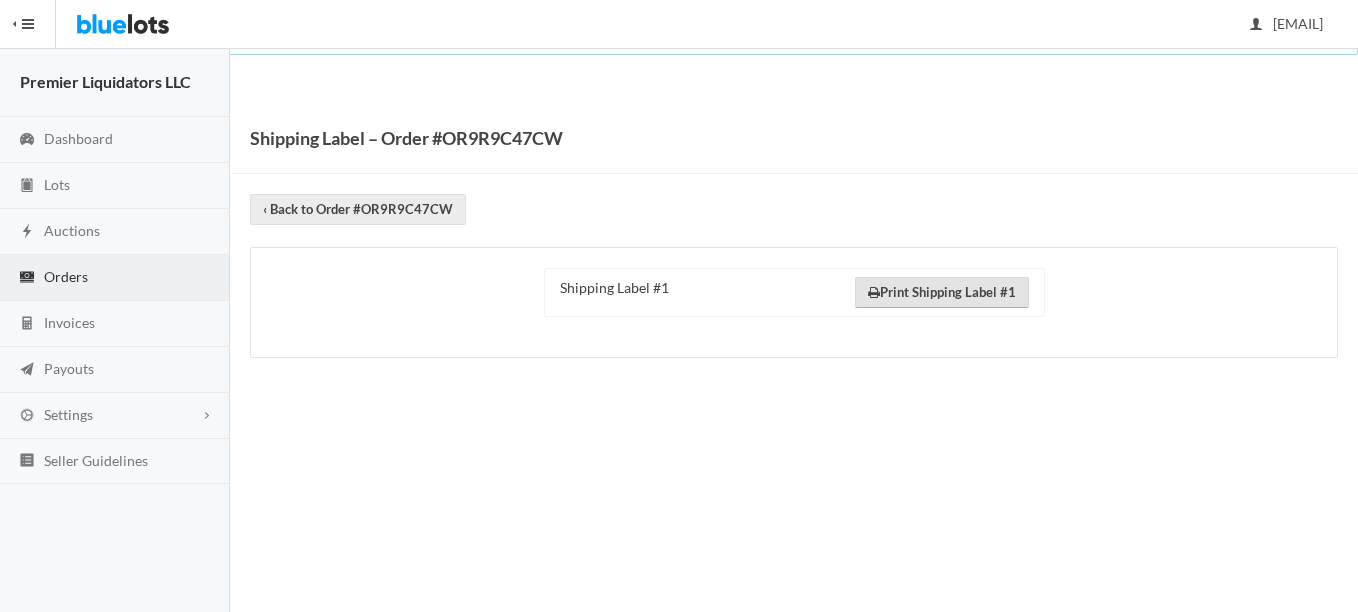 click on "Print Shipping Label #1" at bounding box center (942, 292) 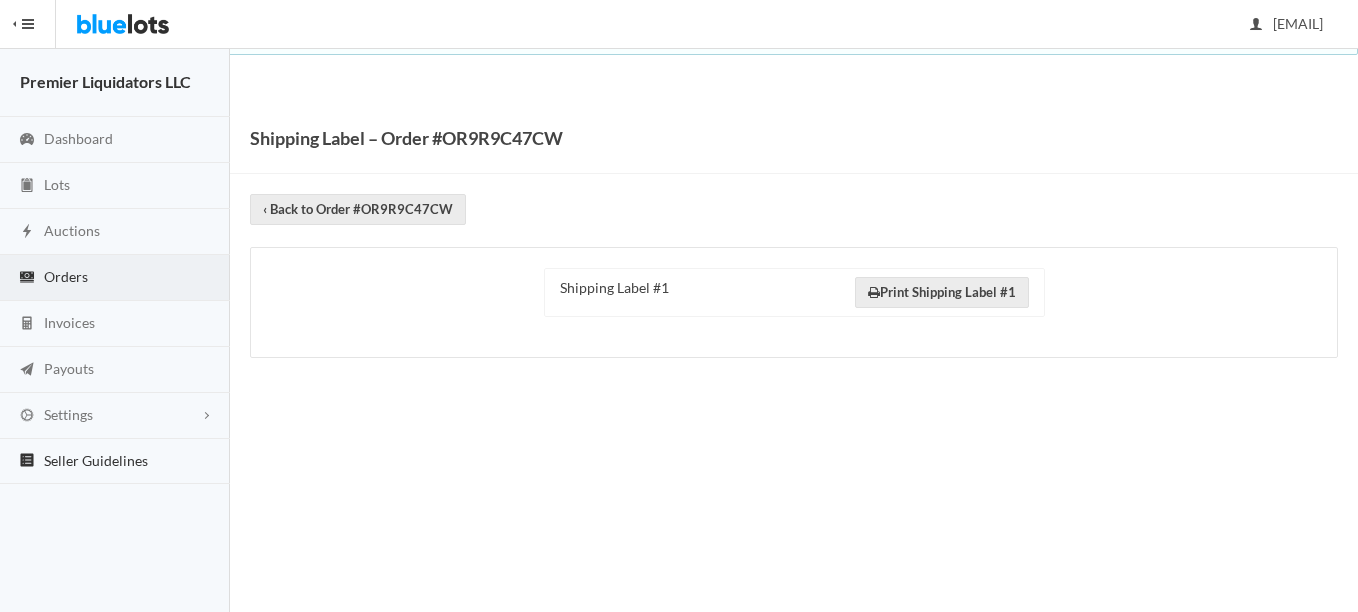 click on "Seller Guidelines" at bounding box center [115, 462] 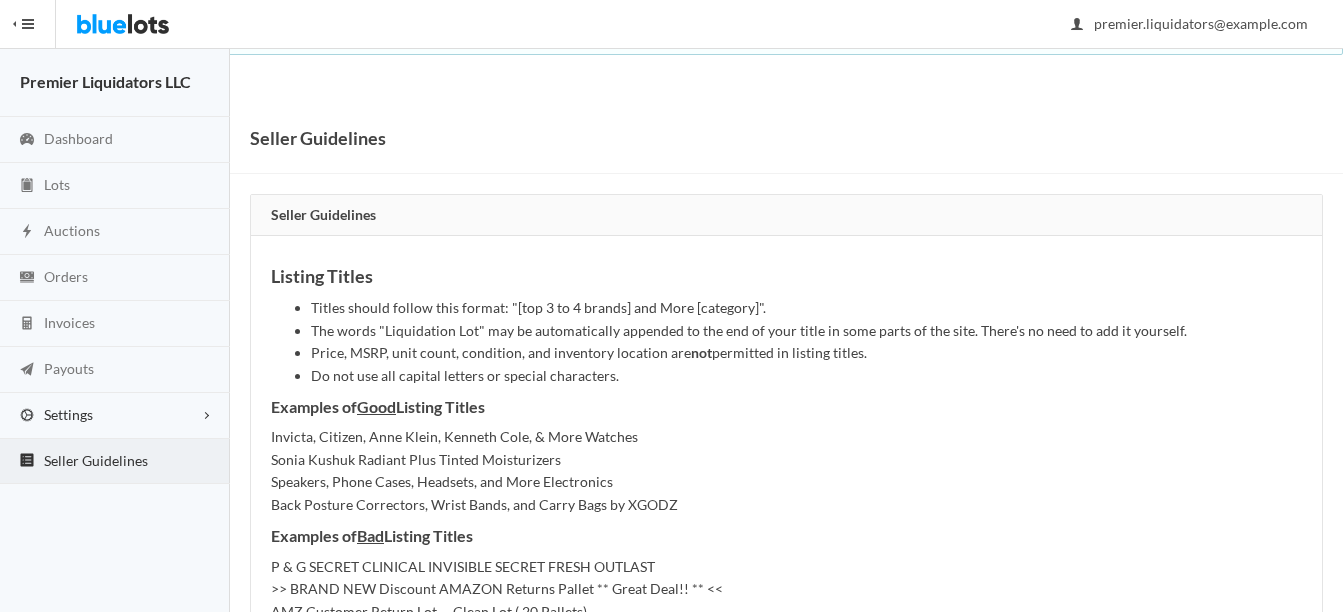 scroll, scrollTop: 0, scrollLeft: 0, axis: both 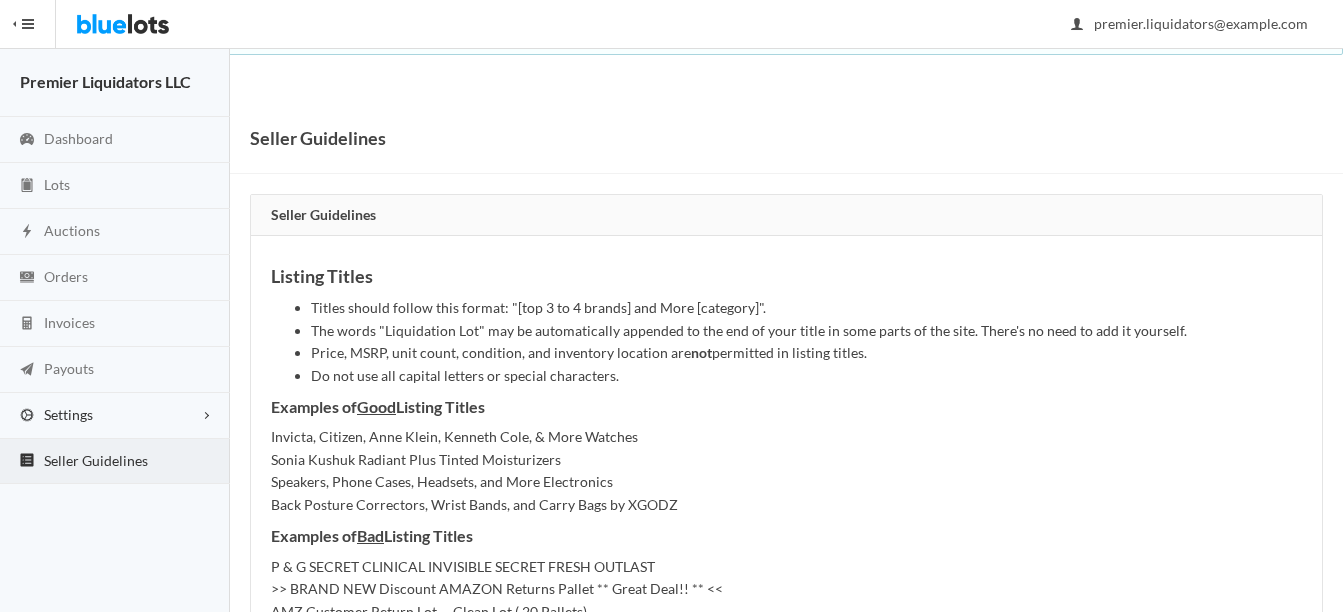 click on "Settings" at bounding box center [68, 414] 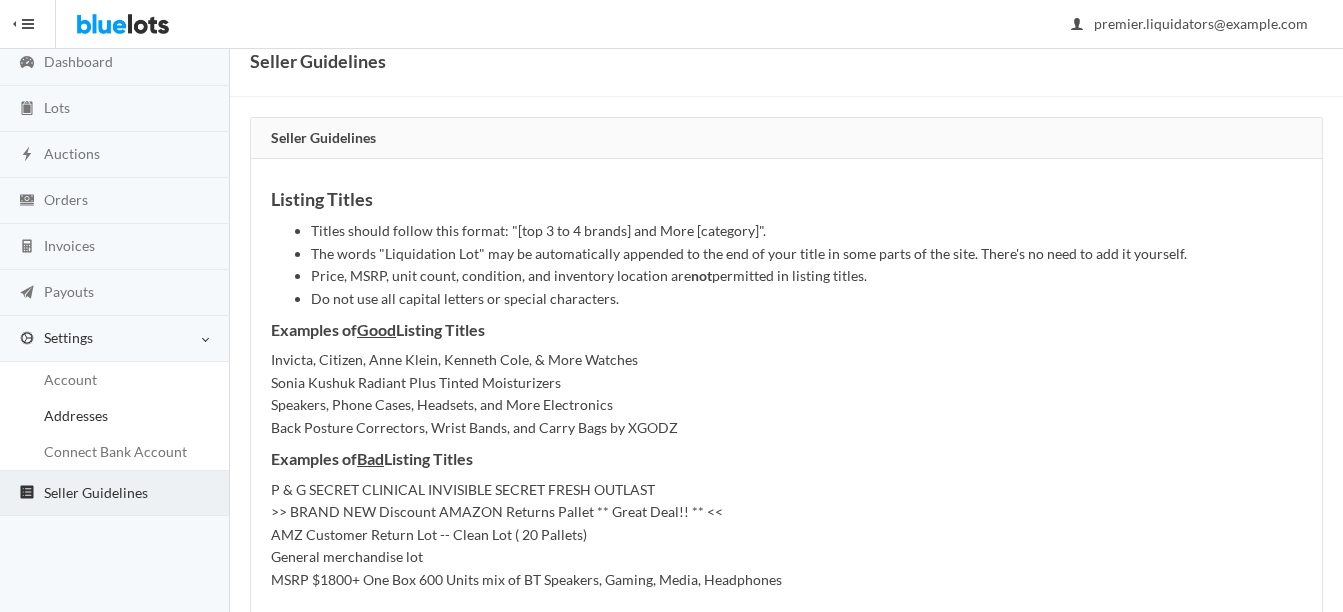 scroll, scrollTop: 100, scrollLeft: 0, axis: vertical 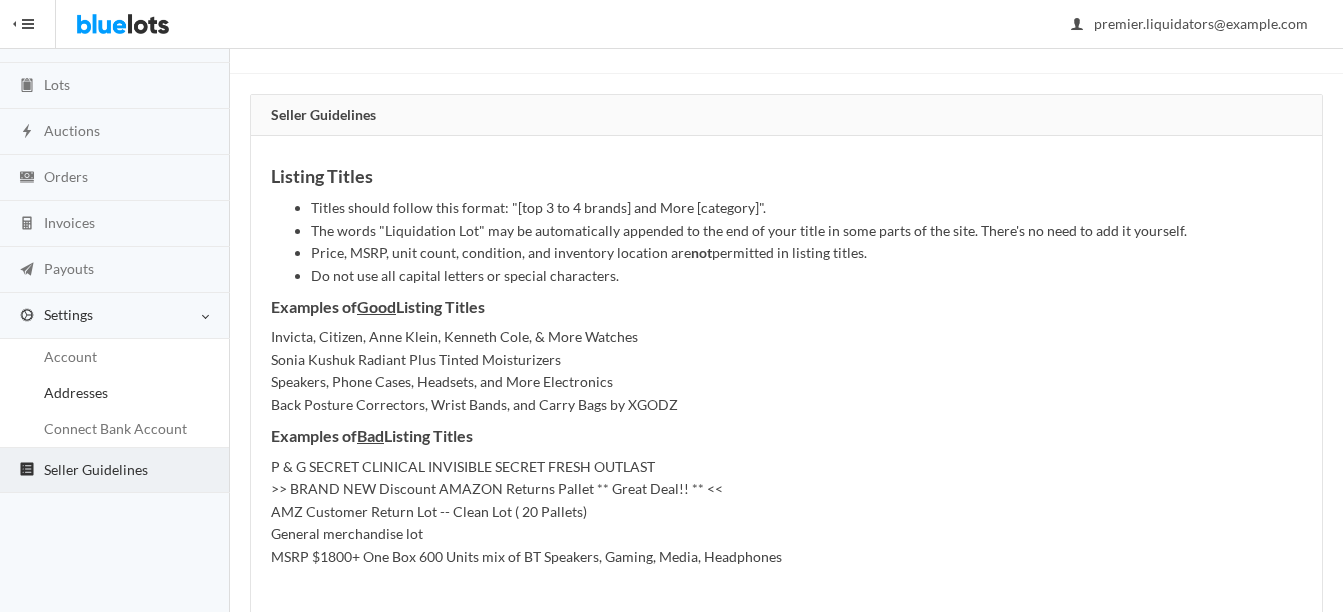 click on "Addresses" at bounding box center (76, 392) 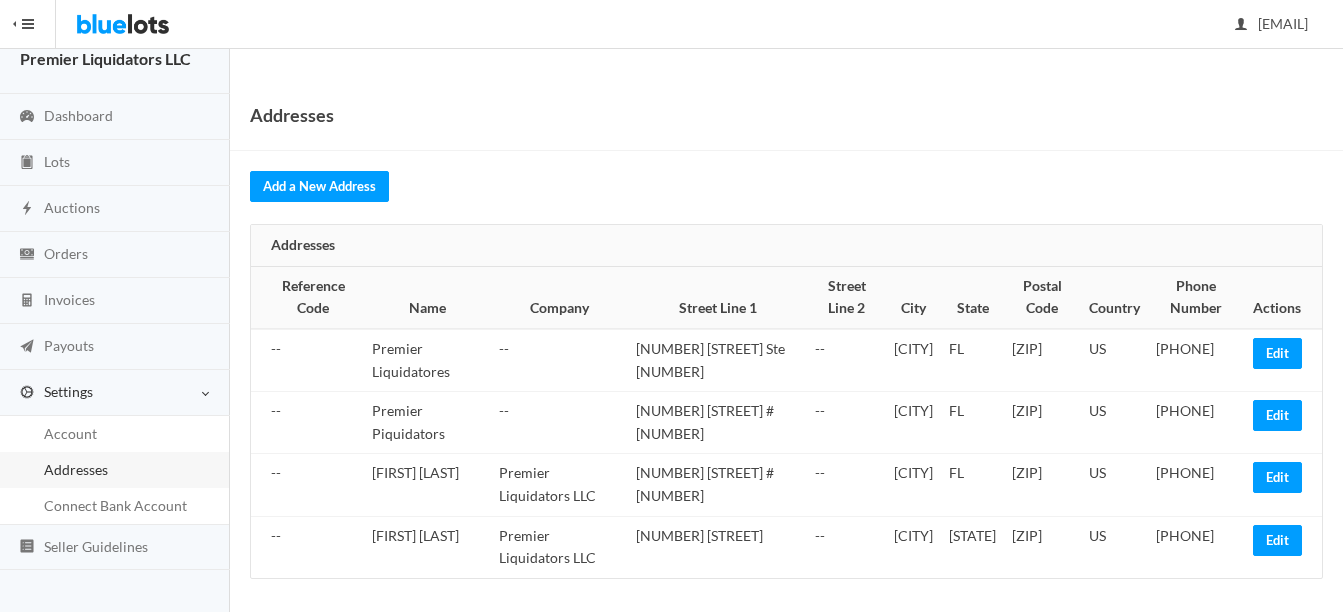 scroll, scrollTop: 30, scrollLeft: 0, axis: vertical 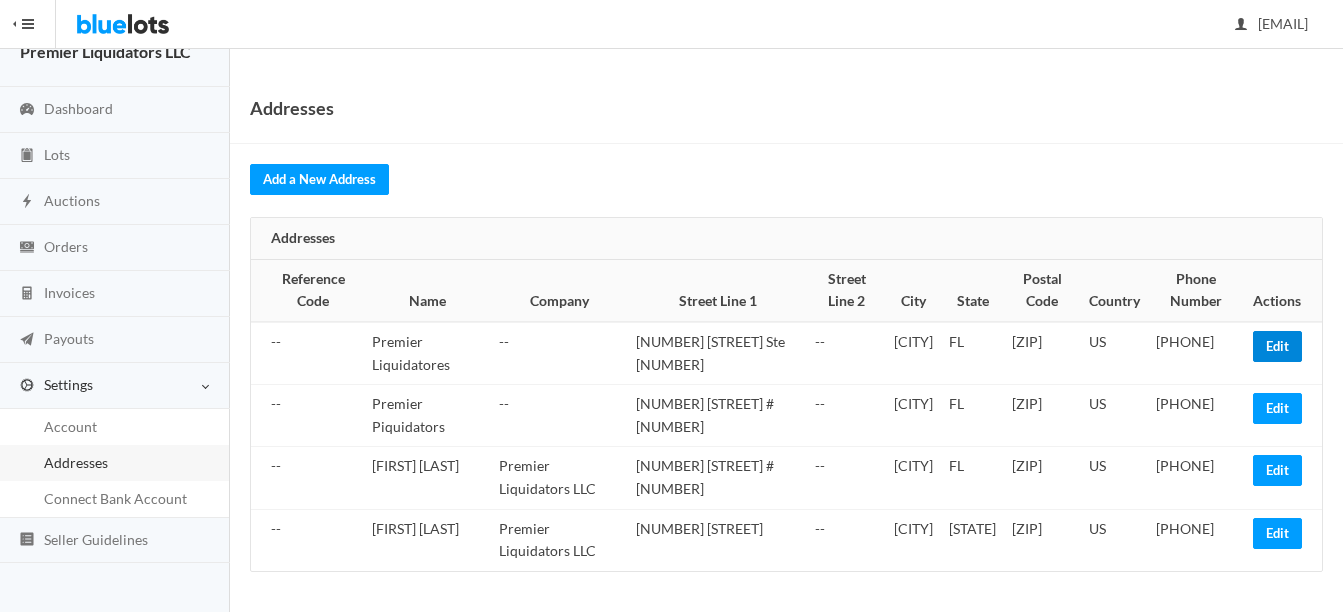 click on "Edit" at bounding box center (1277, 346) 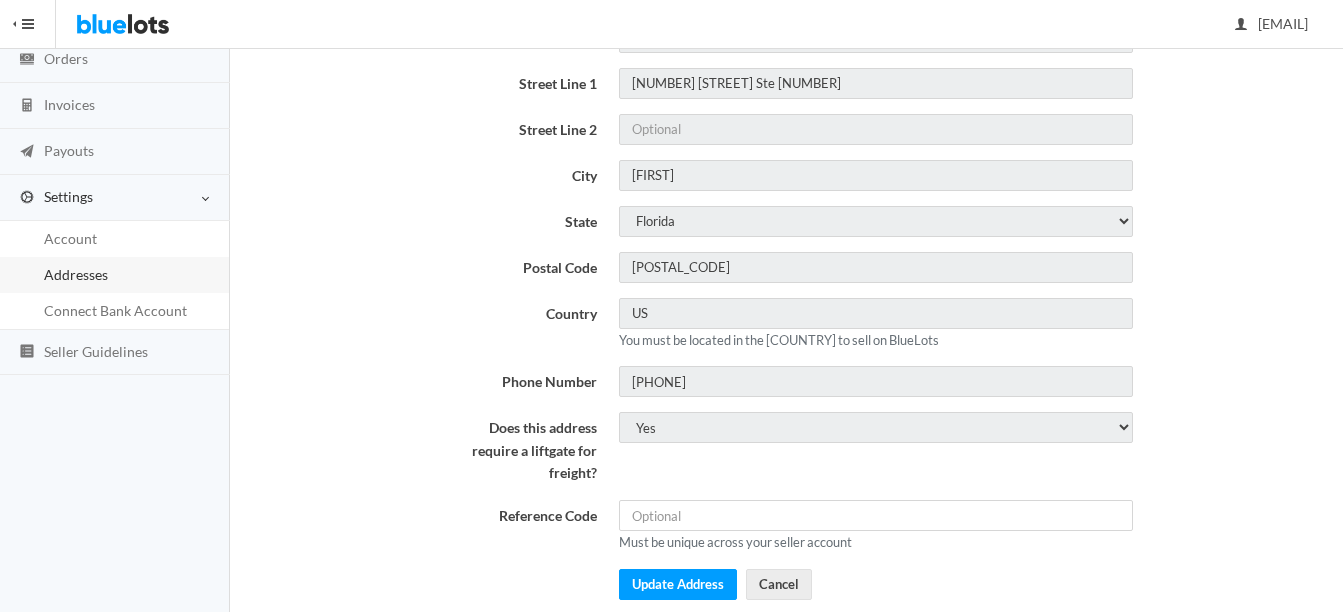 scroll, scrollTop: 221, scrollLeft: 0, axis: vertical 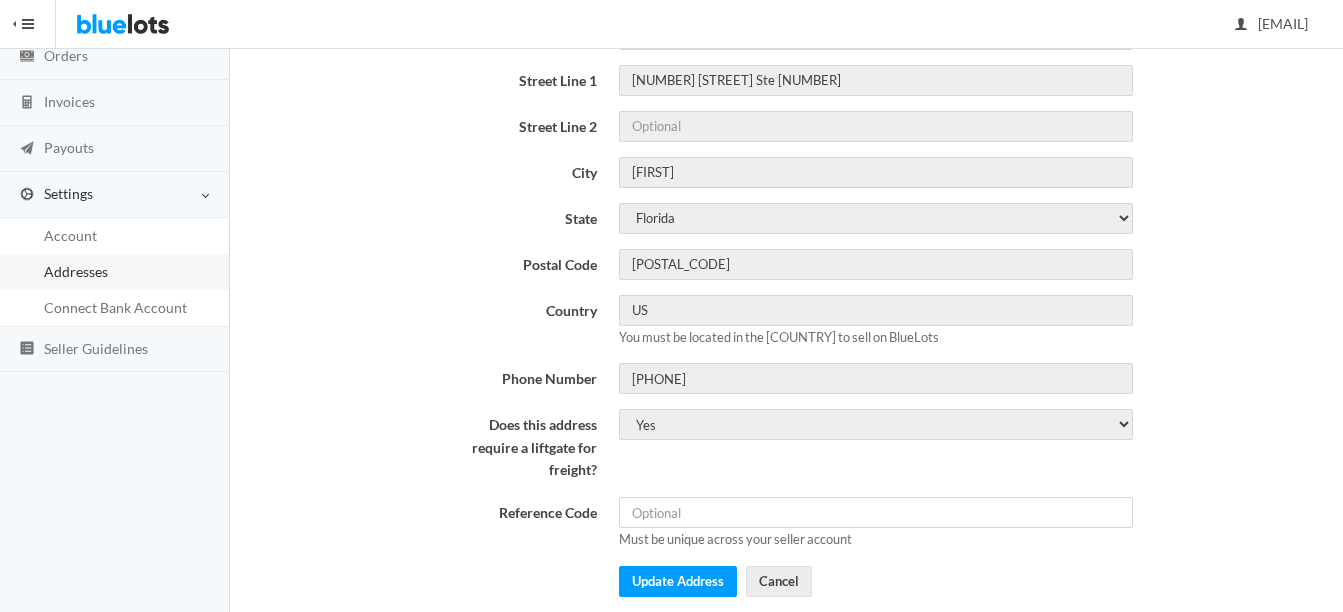 click on "Addresses" at bounding box center (114, 272) 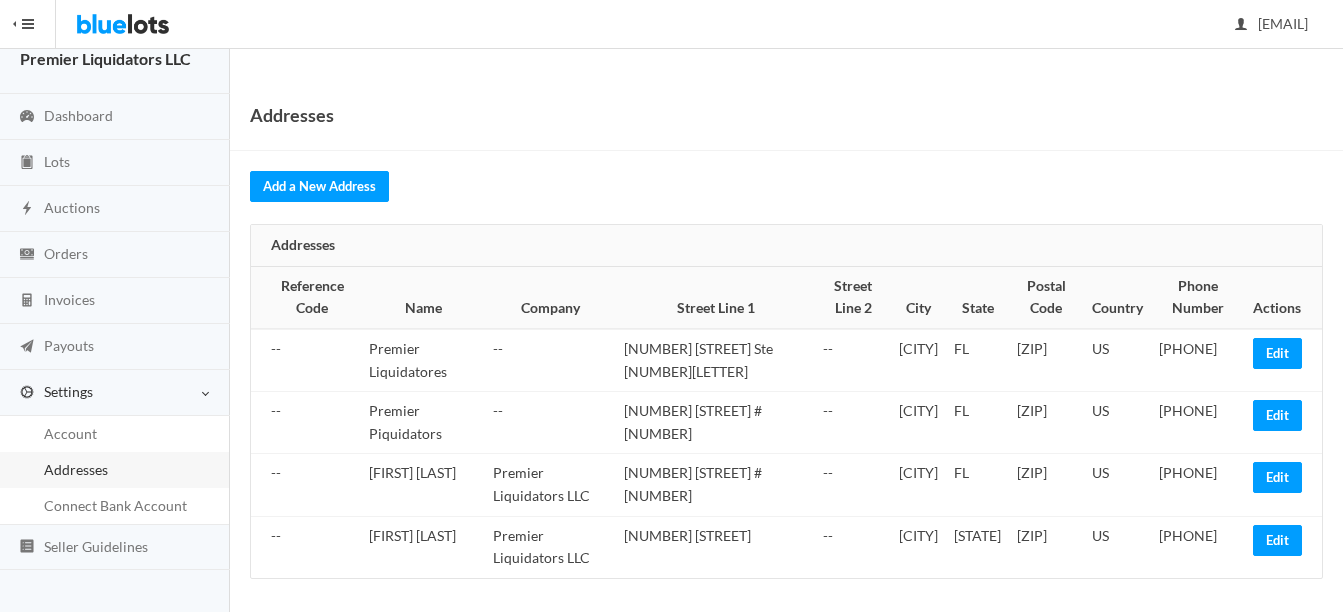 scroll, scrollTop: 30, scrollLeft: 0, axis: vertical 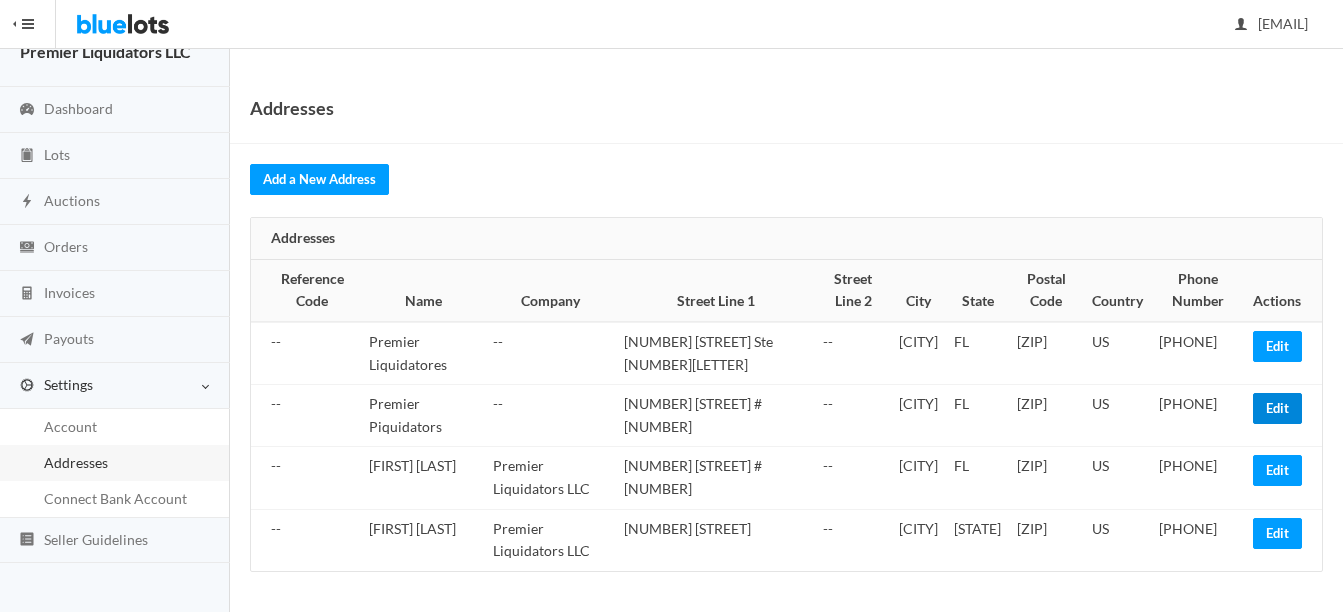 click on "Edit" at bounding box center (1277, 408) 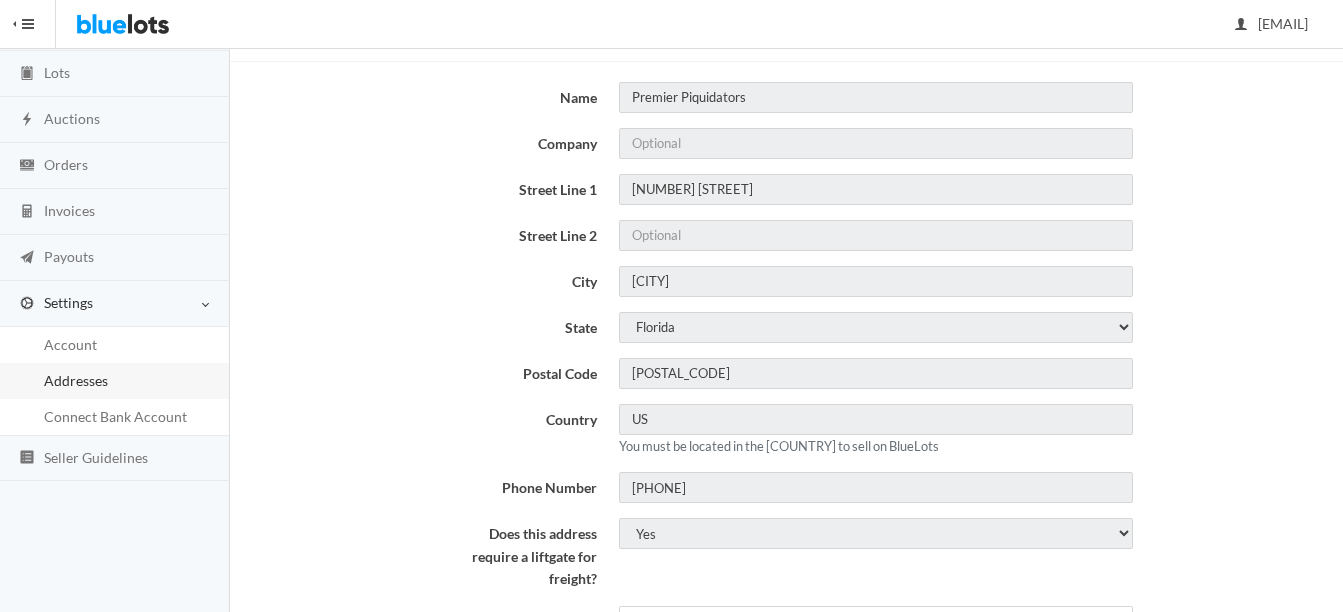 scroll, scrollTop: 221, scrollLeft: 0, axis: vertical 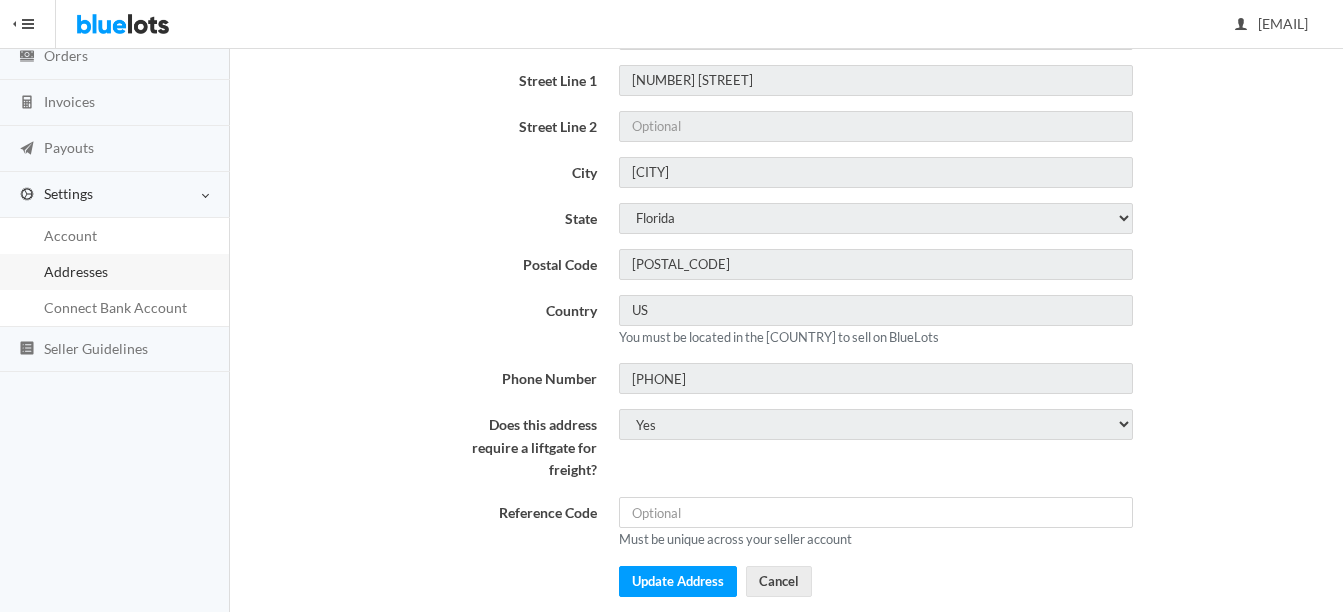 click on "You must be located in the [COUNTRY] to sell on BlueLots" at bounding box center (779, 337) 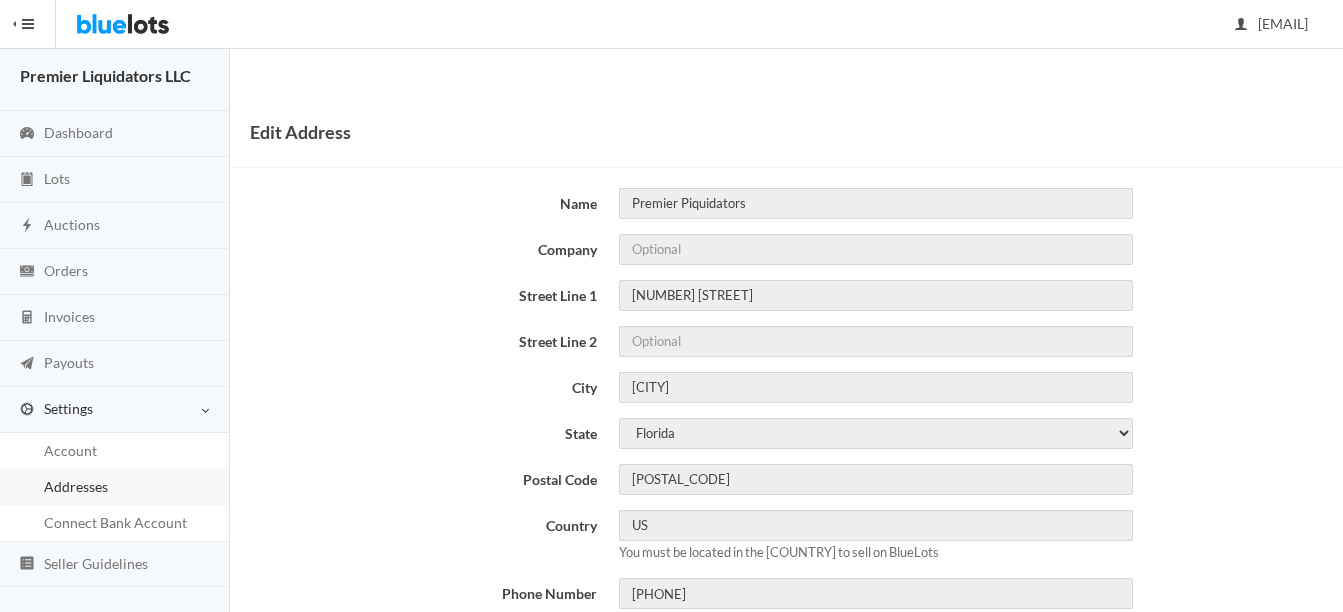 scroll, scrollTop: 0, scrollLeft: 0, axis: both 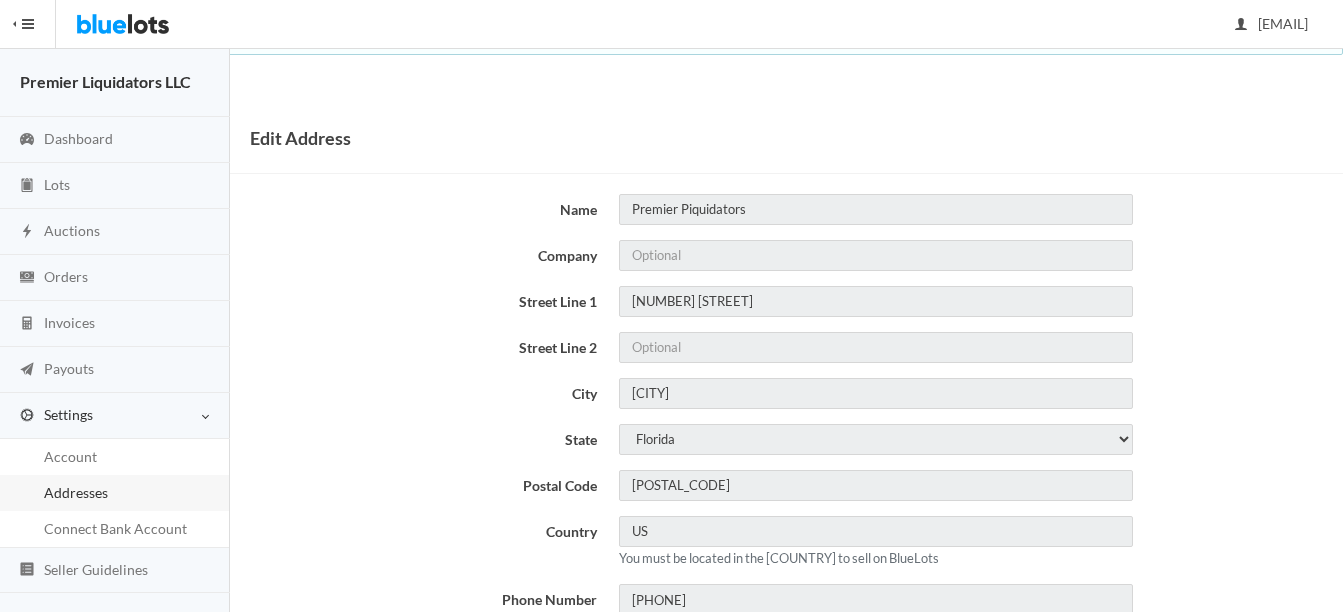 click on "Addresses" at bounding box center [76, 492] 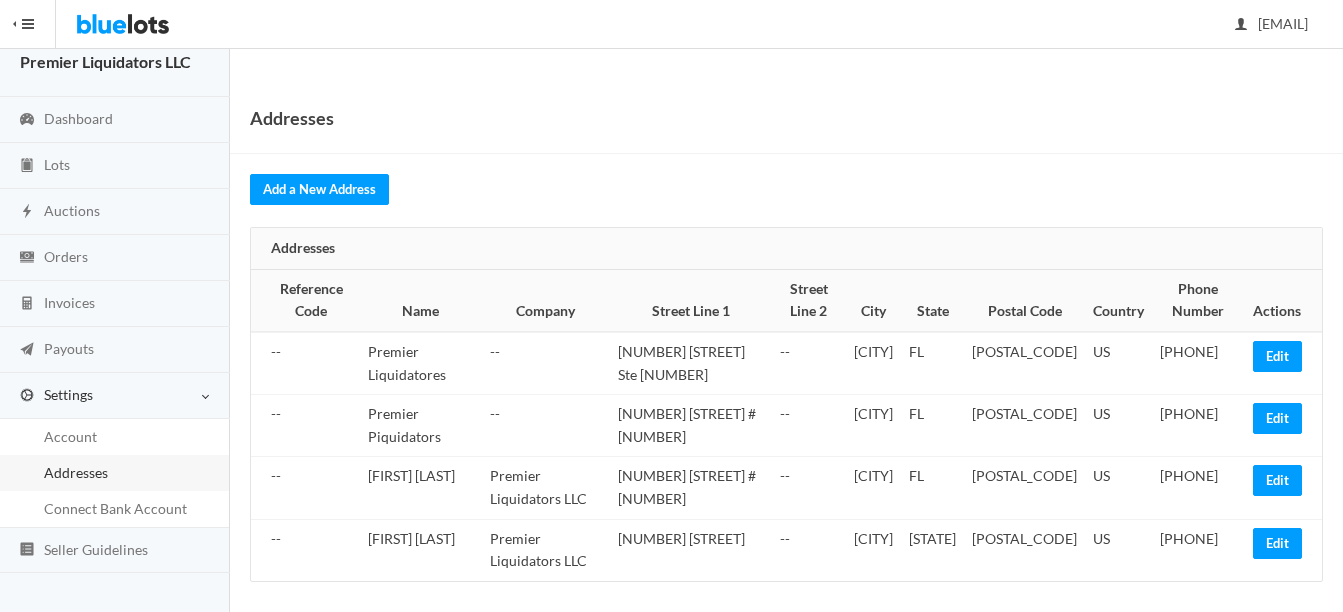 scroll, scrollTop: 30, scrollLeft: 0, axis: vertical 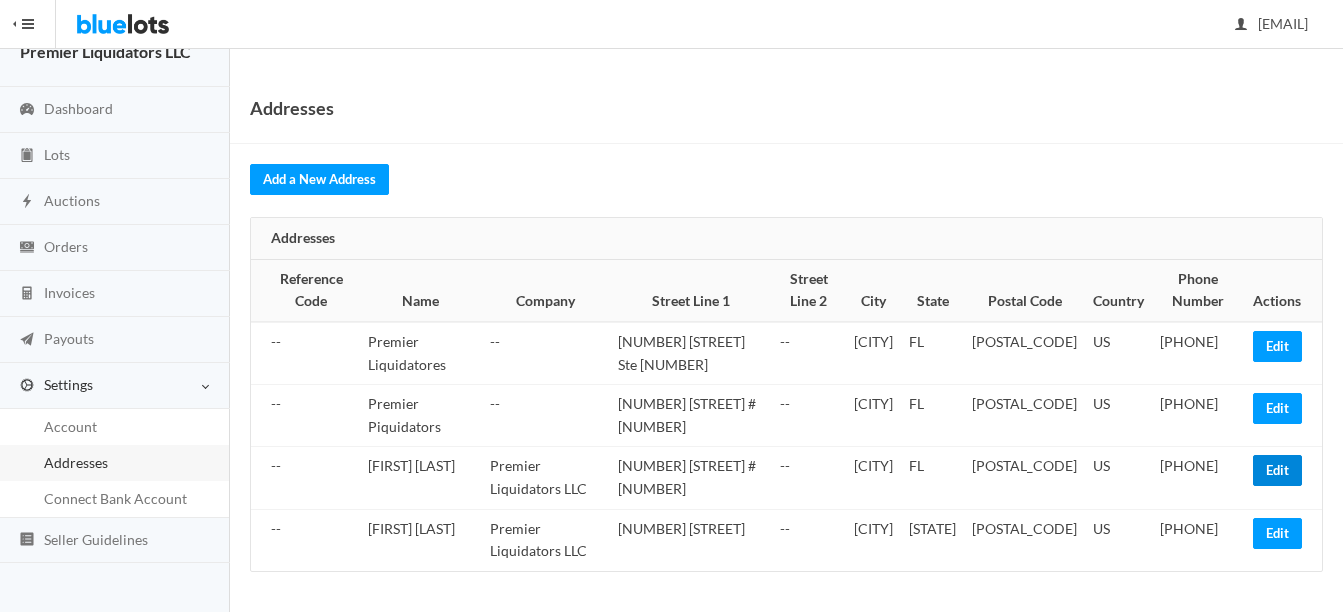 click on "Edit" at bounding box center (1277, 470) 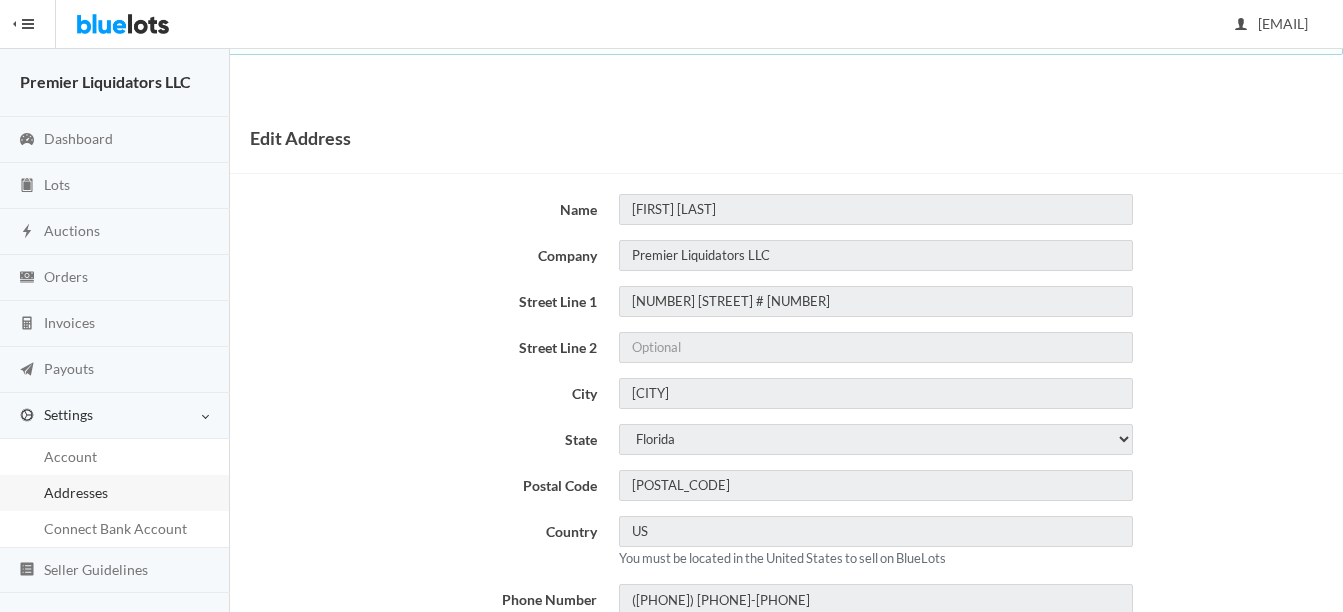 scroll, scrollTop: 0, scrollLeft: 0, axis: both 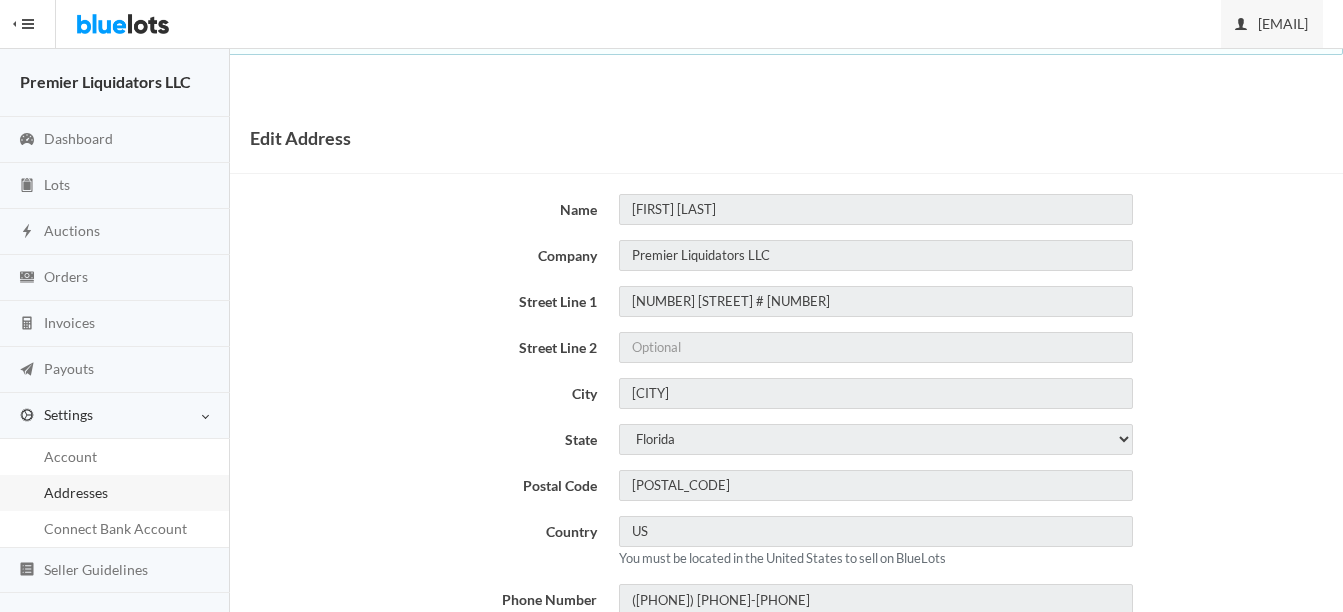 click 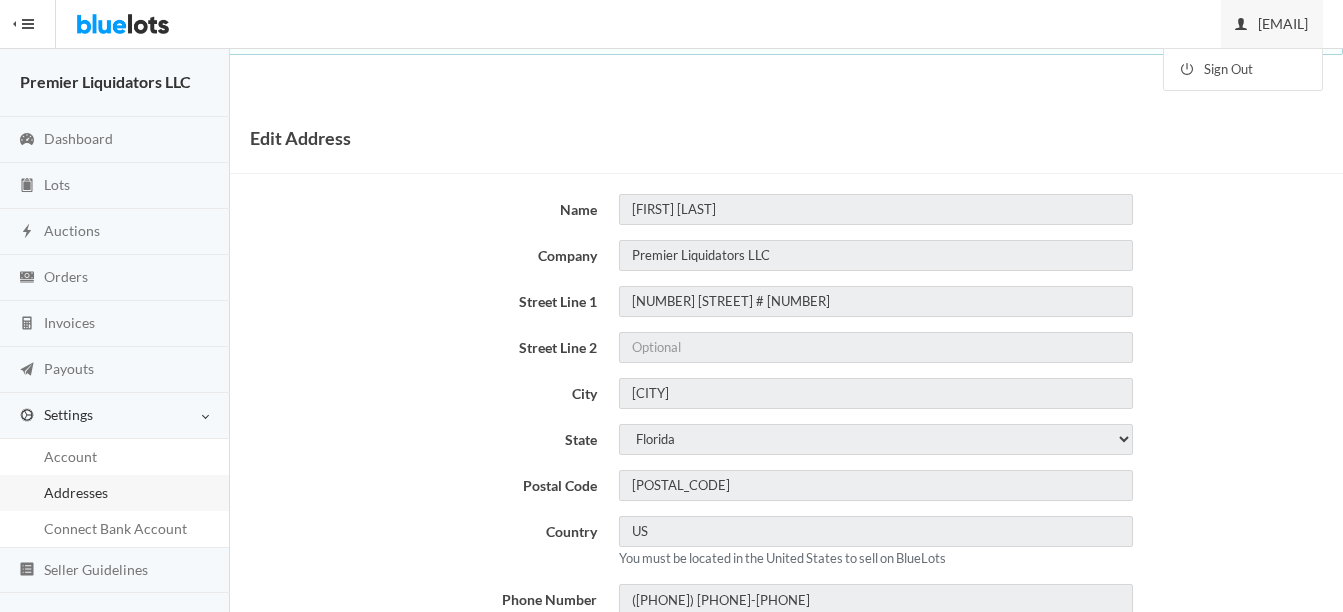 click on "Edit Address" at bounding box center [786, 138] 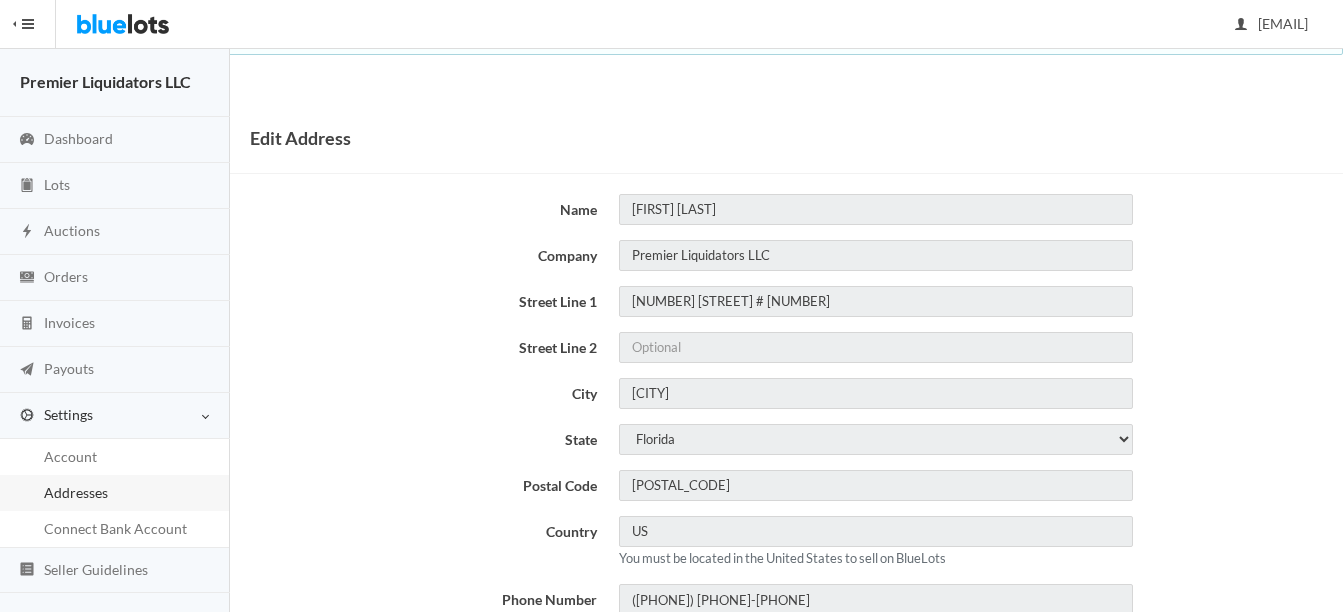 scroll, scrollTop: 100, scrollLeft: 0, axis: vertical 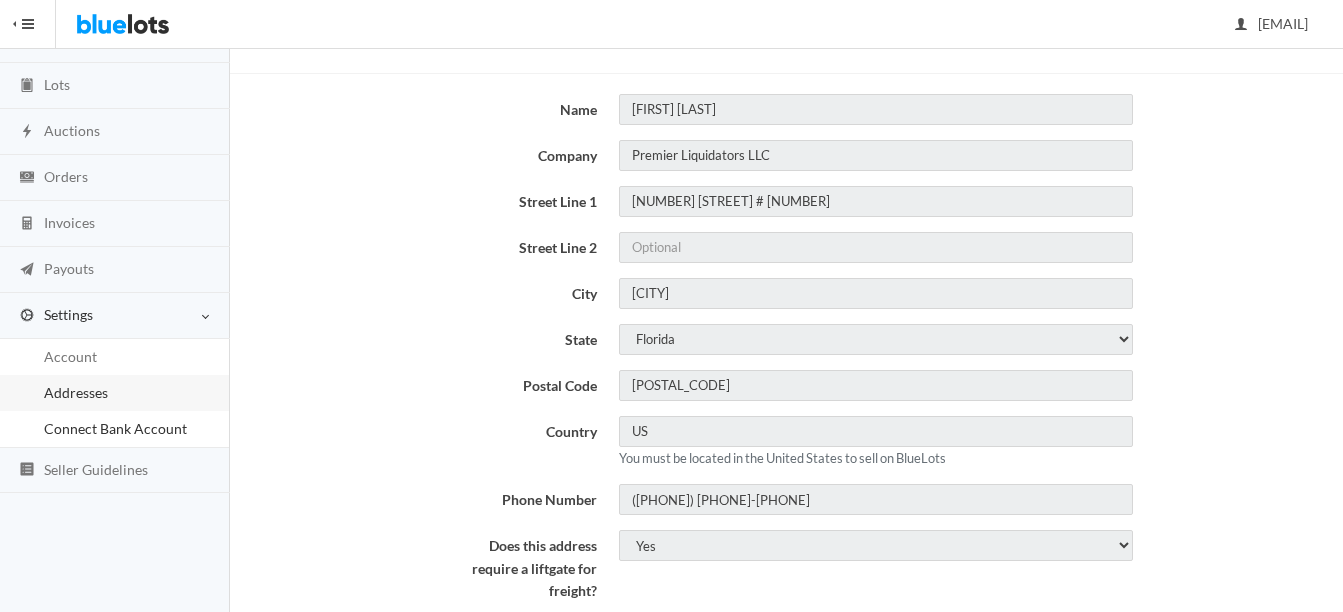 click on "Connect Bank Account" at bounding box center [115, 428] 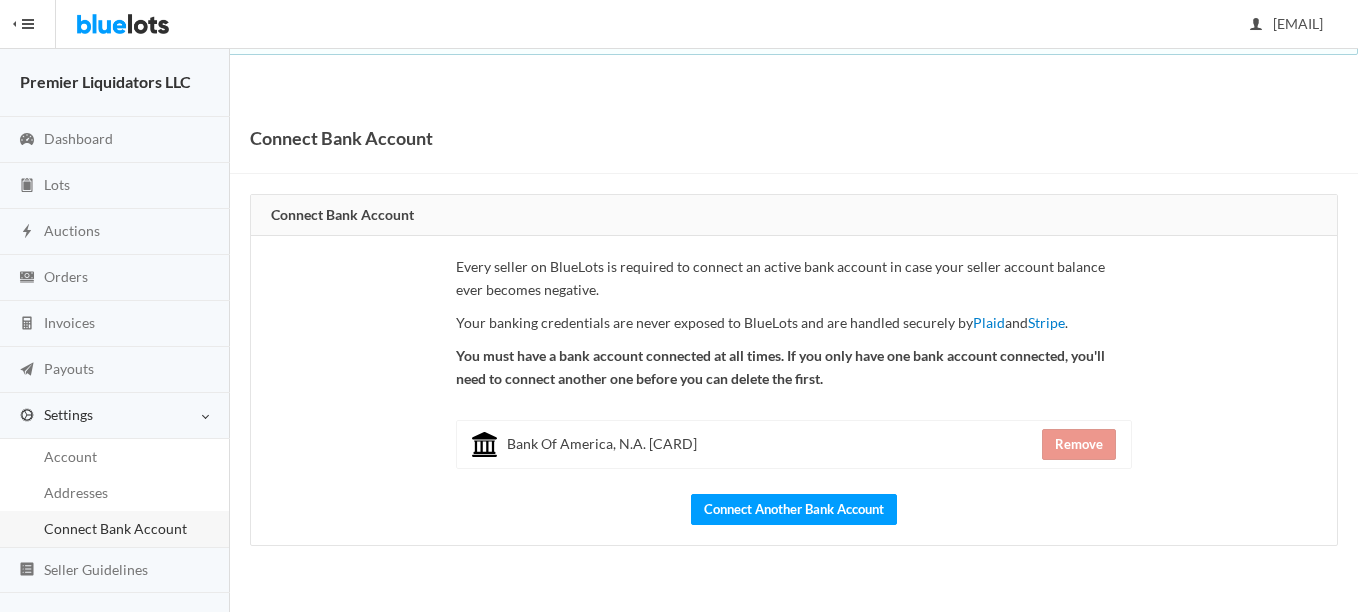 scroll, scrollTop: 0, scrollLeft: 0, axis: both 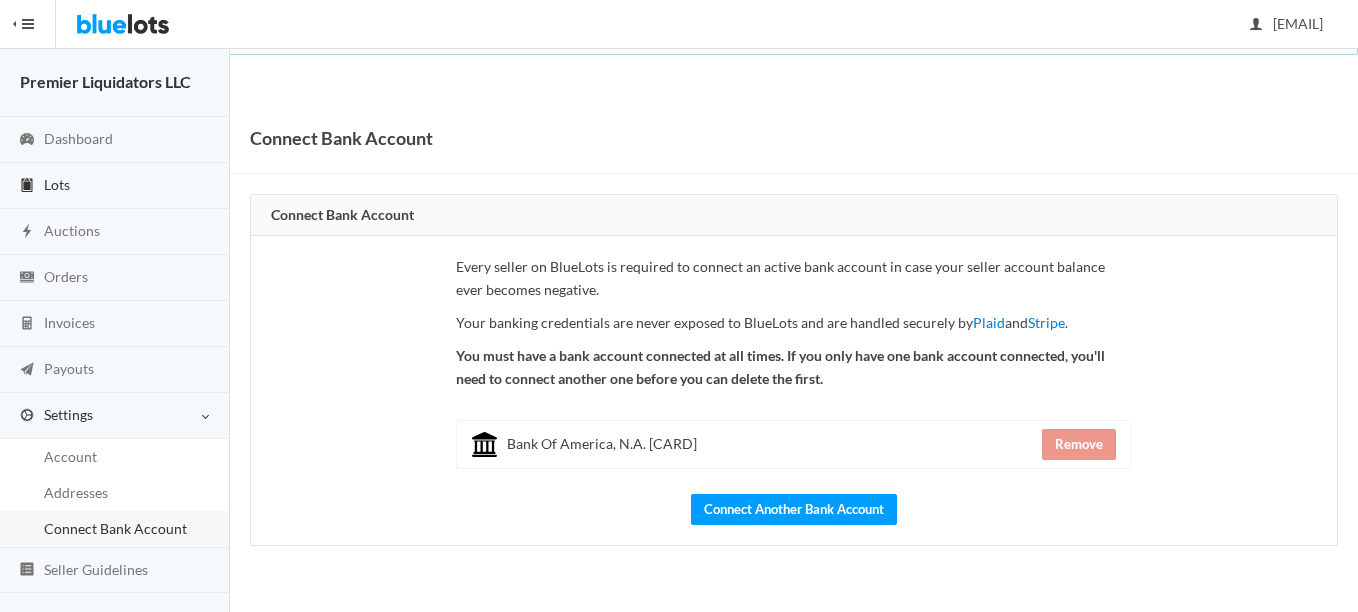 click on "Lots" at bounding box center [57, 184] 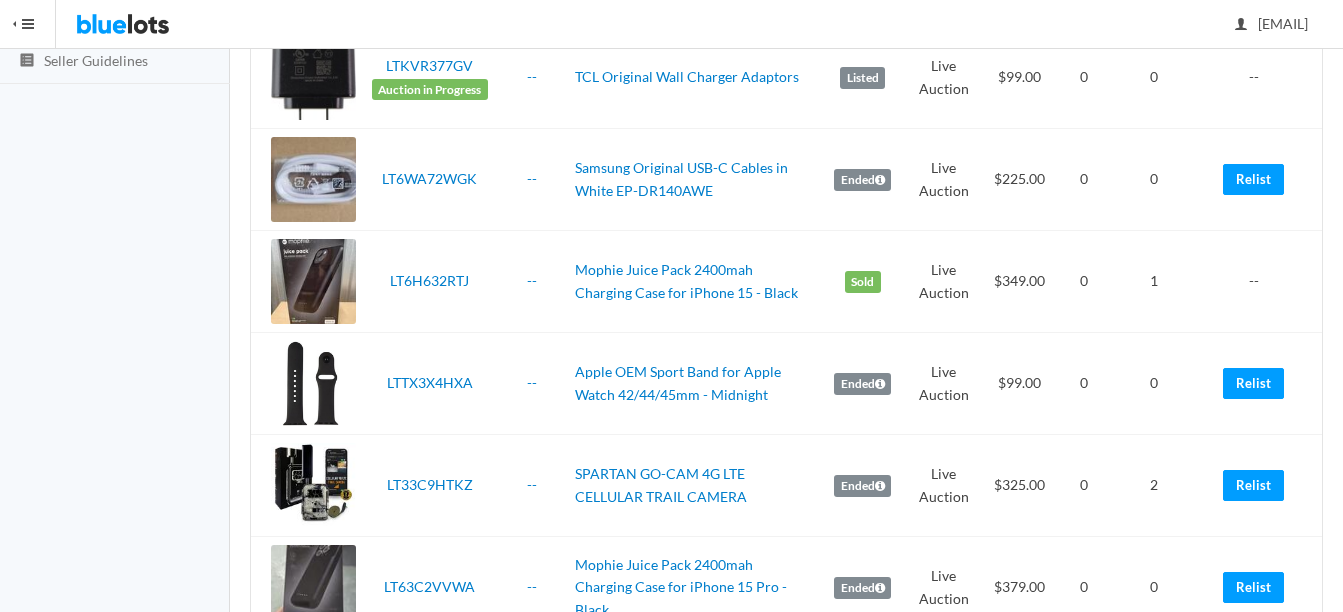 scroll, scrollTop: 0, scrollLeft: 0, axis: both 